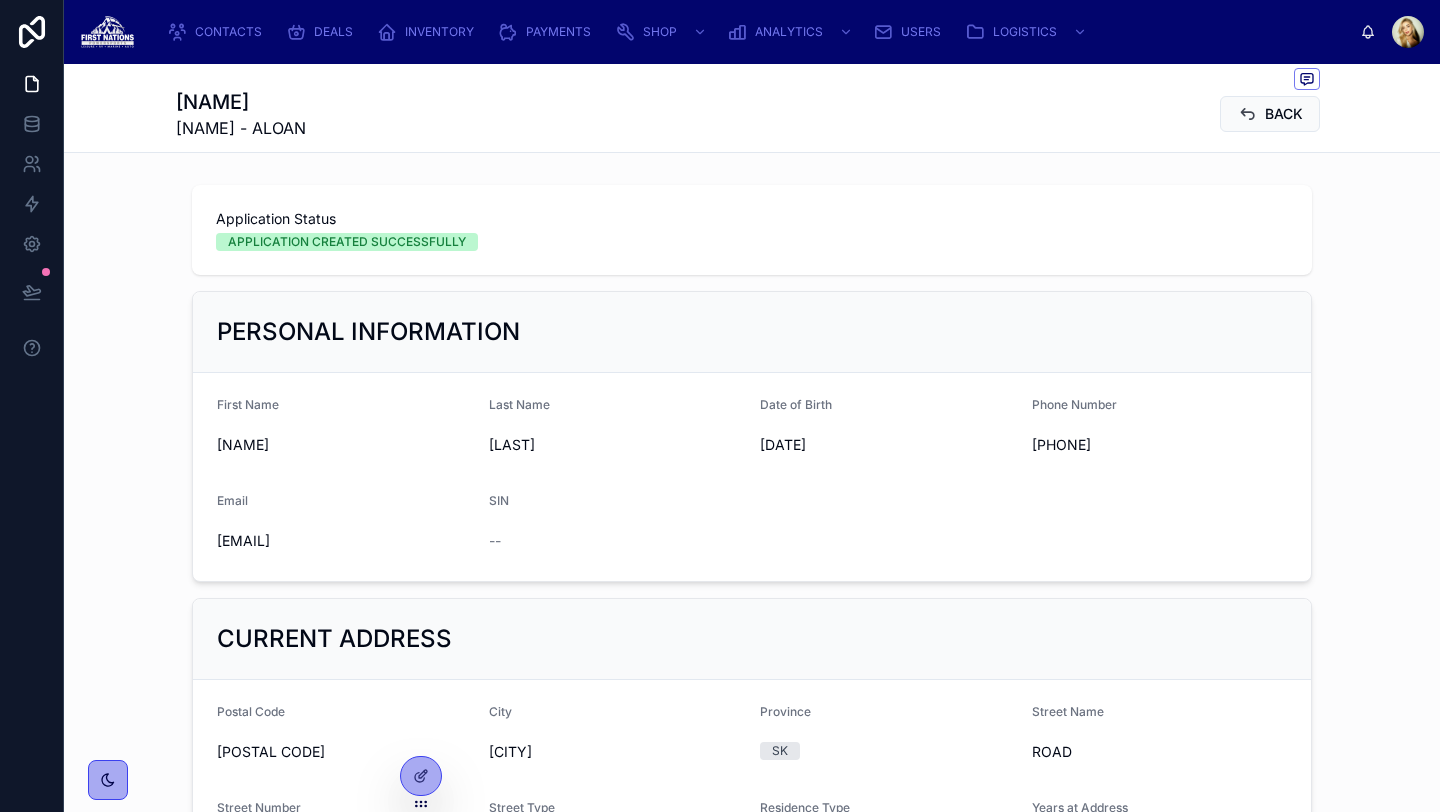 scroll, scrollTop: 0, scrollLeft: 0, axis: both 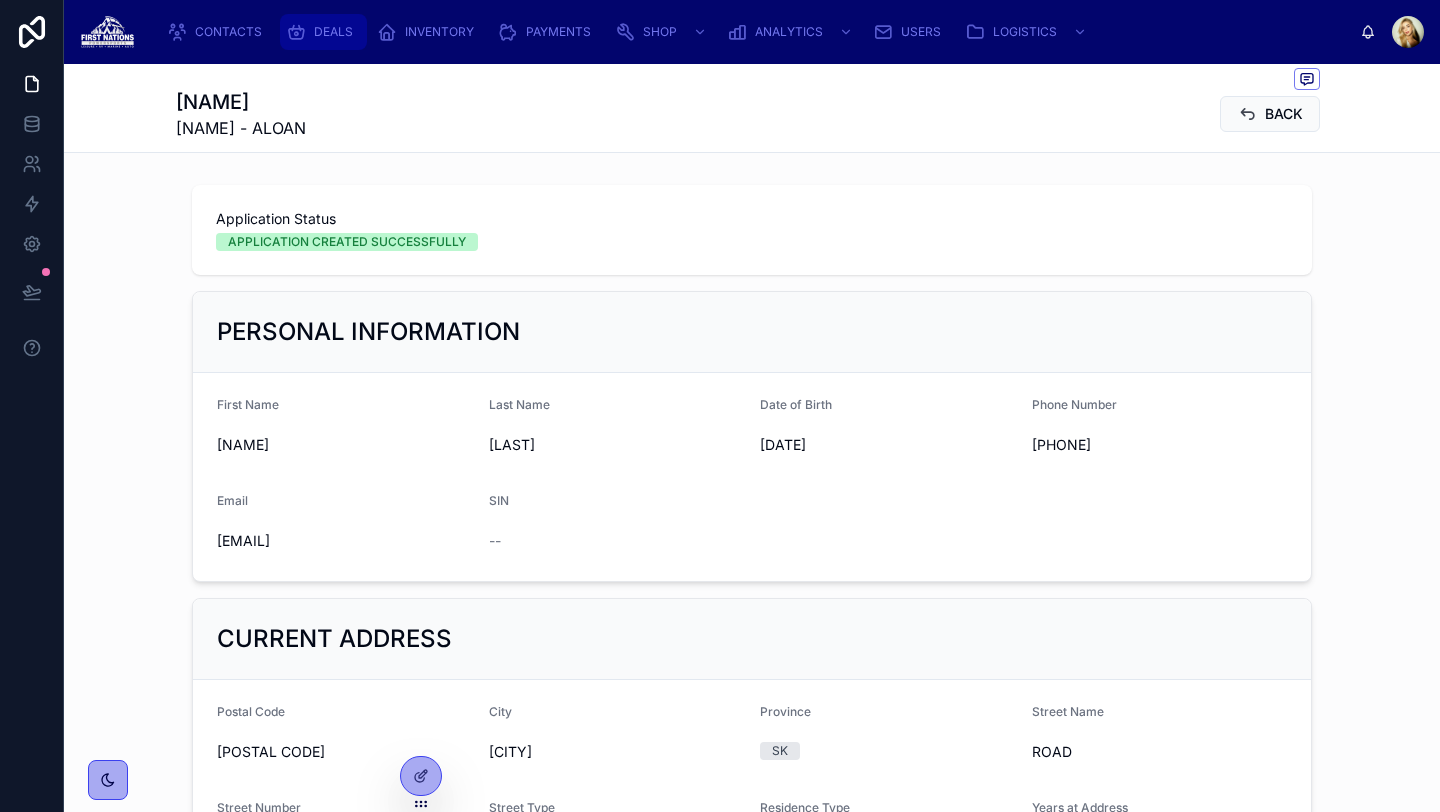 click on "DEALS" at bounding box center [333, 32] 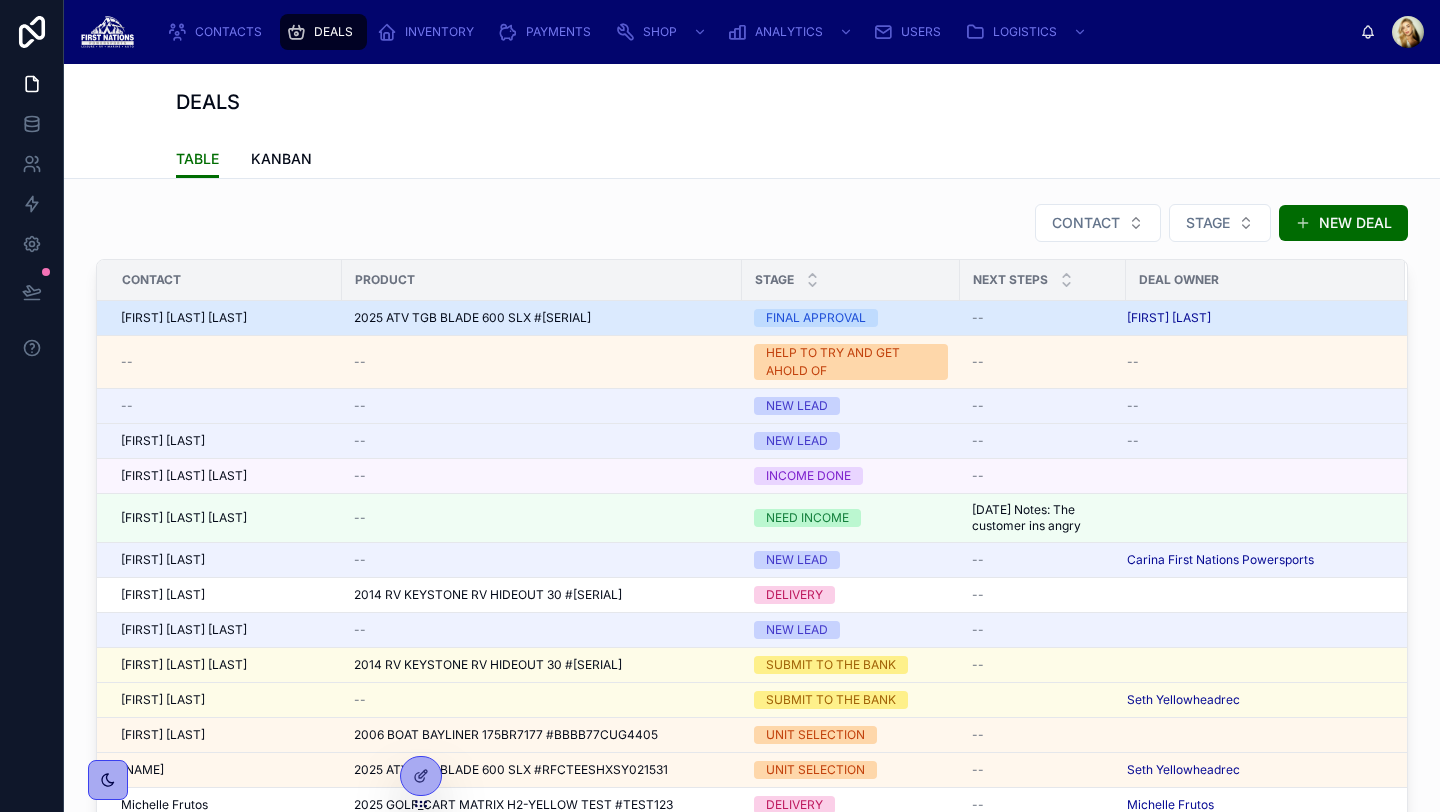 click on "[FIRST] [LAST] [LAST]" at bounding box center [225, 318] 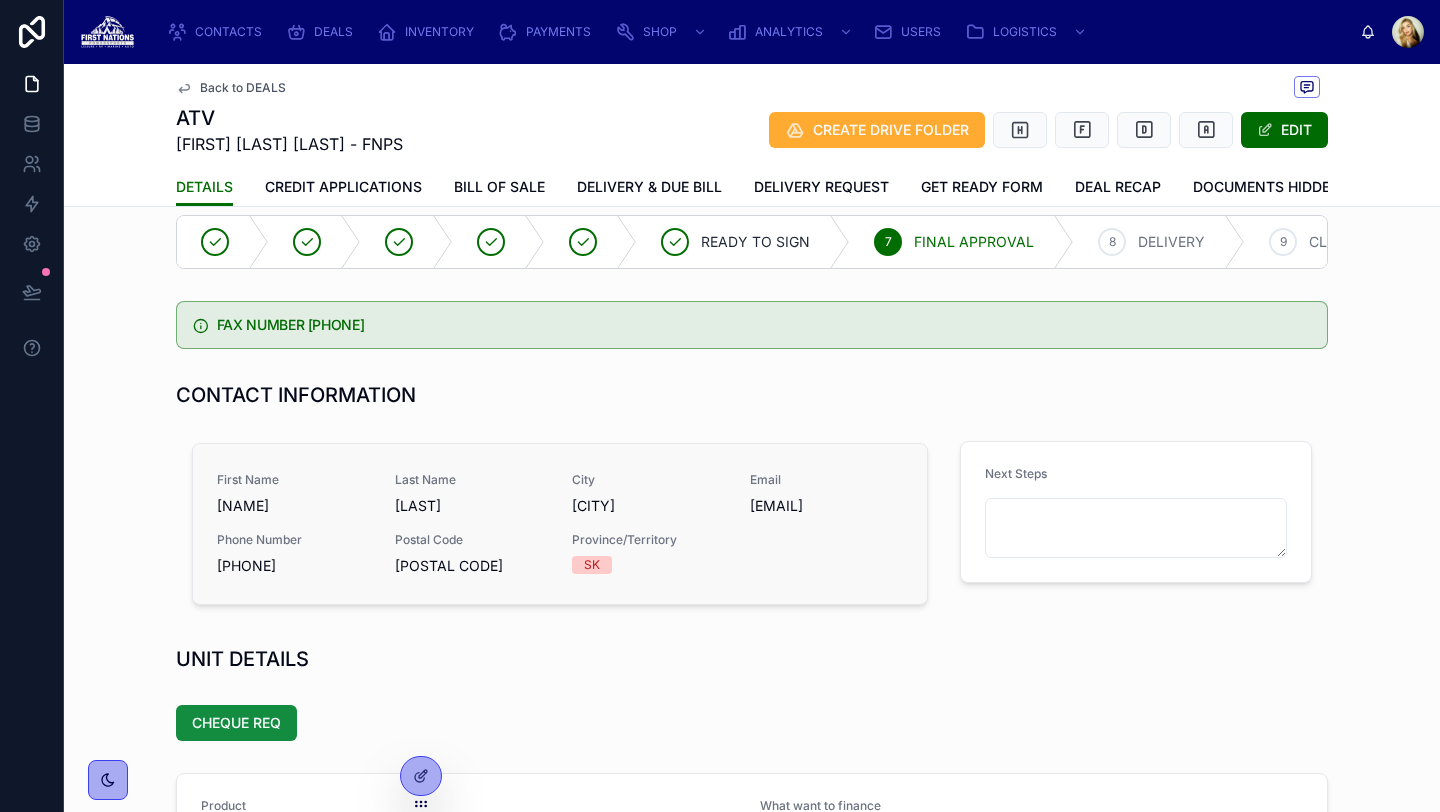 scroll, scrollTop: 0, scrollLeft: 0, axis: both 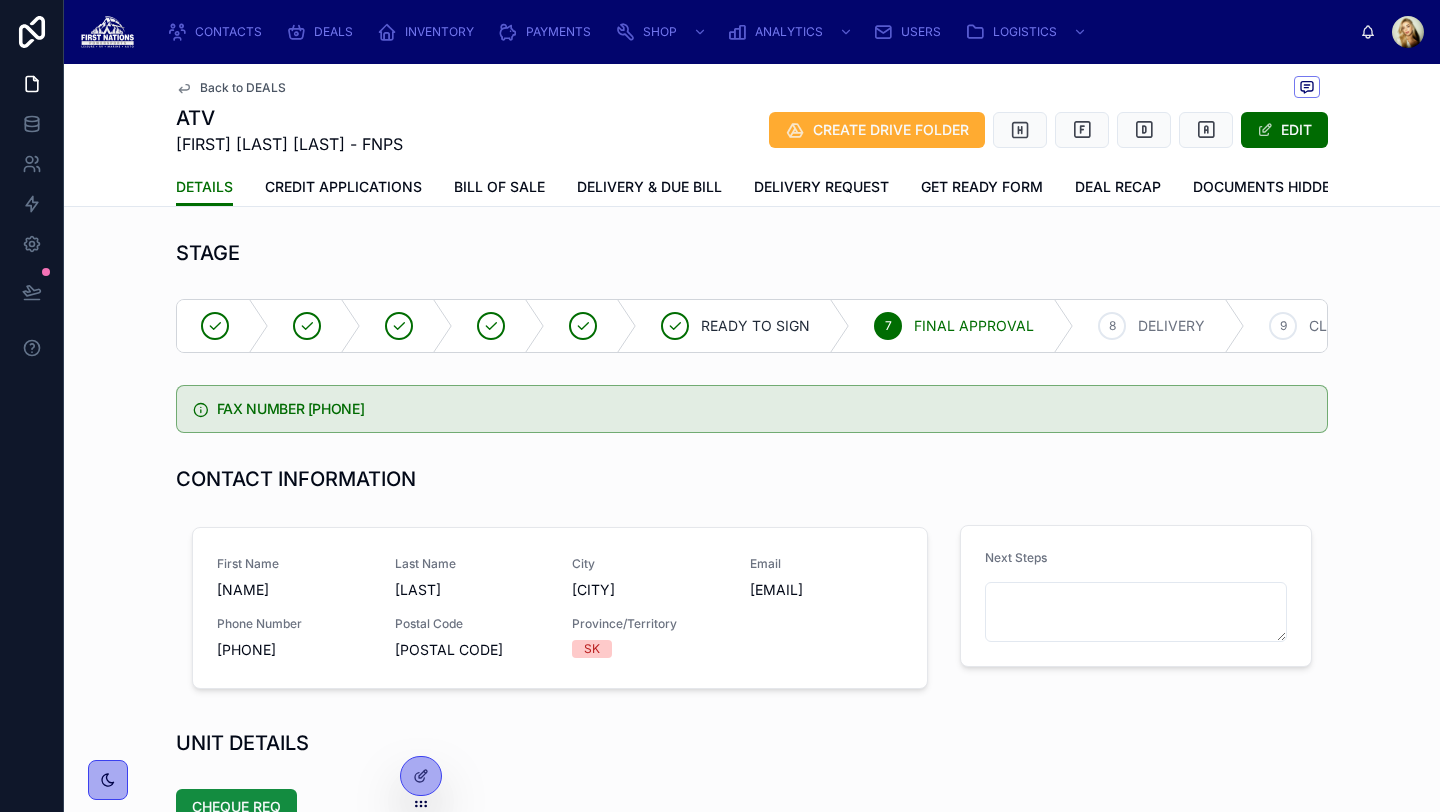 click on "Back to DEALS" at bounding box center [243, 88] 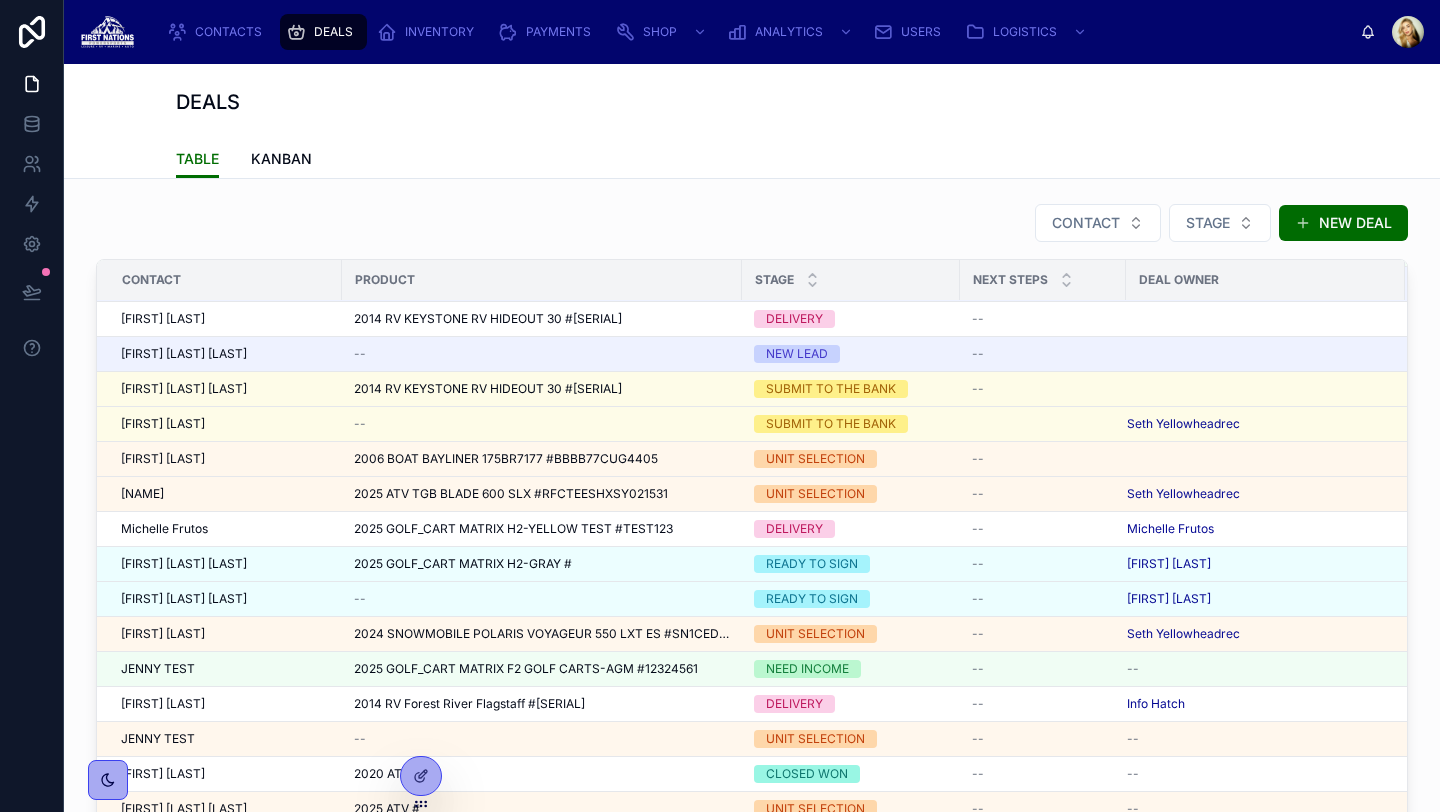 scroll, scrollTop: 0, scrollLeft: 0, axis: both 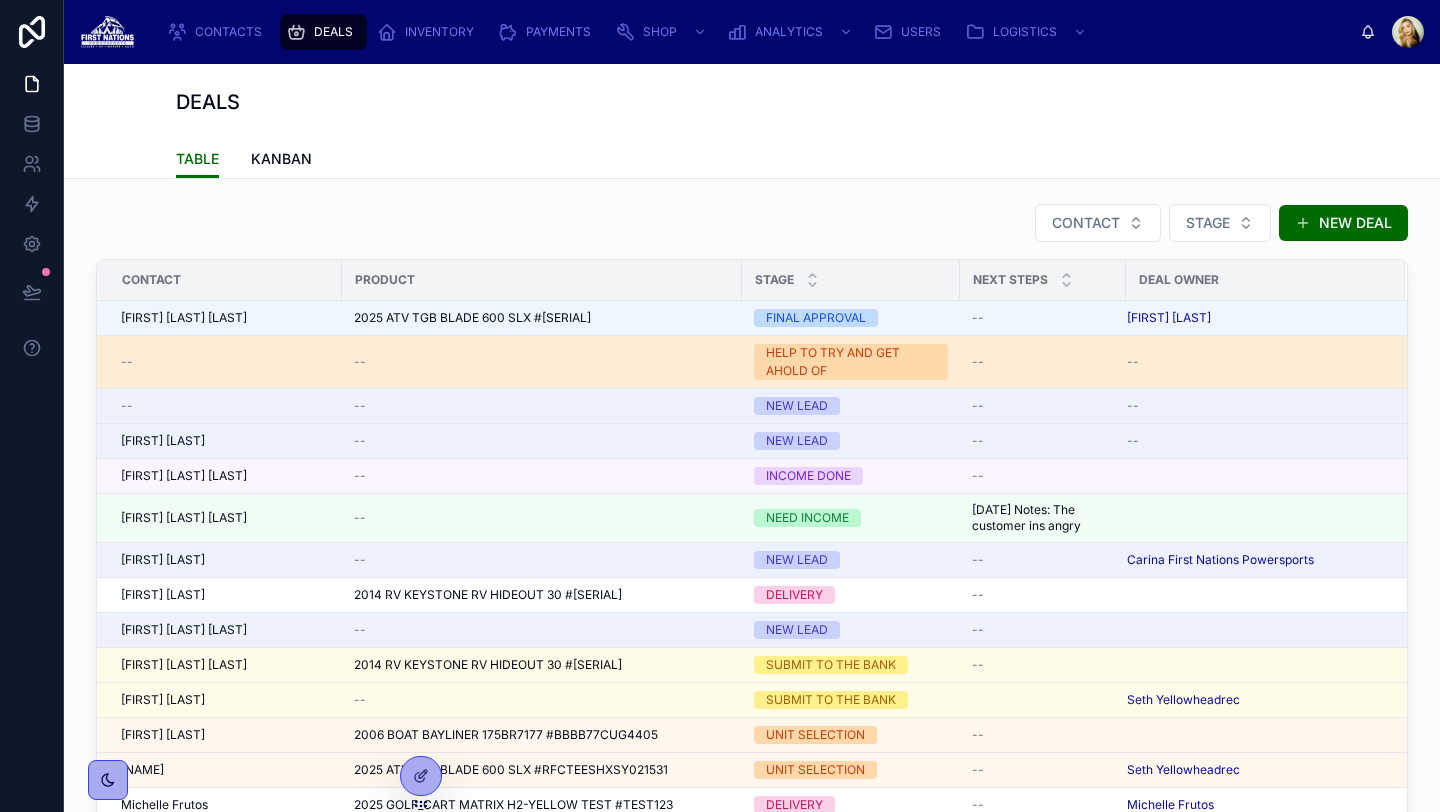 click on "--" at bounding box center [542, 362] 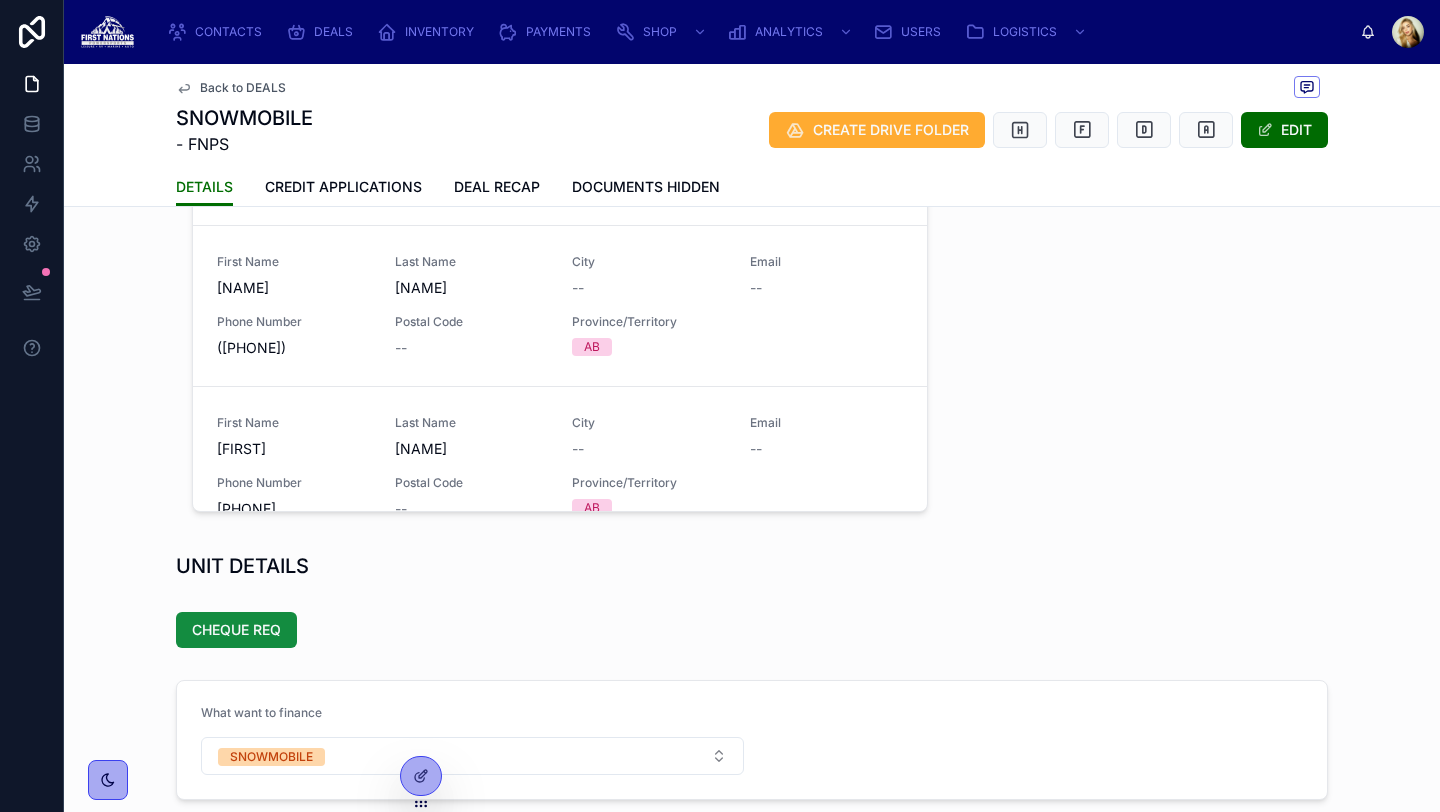 scroll, scrollTop: 338, scrollLeft: 0, axis: vertical 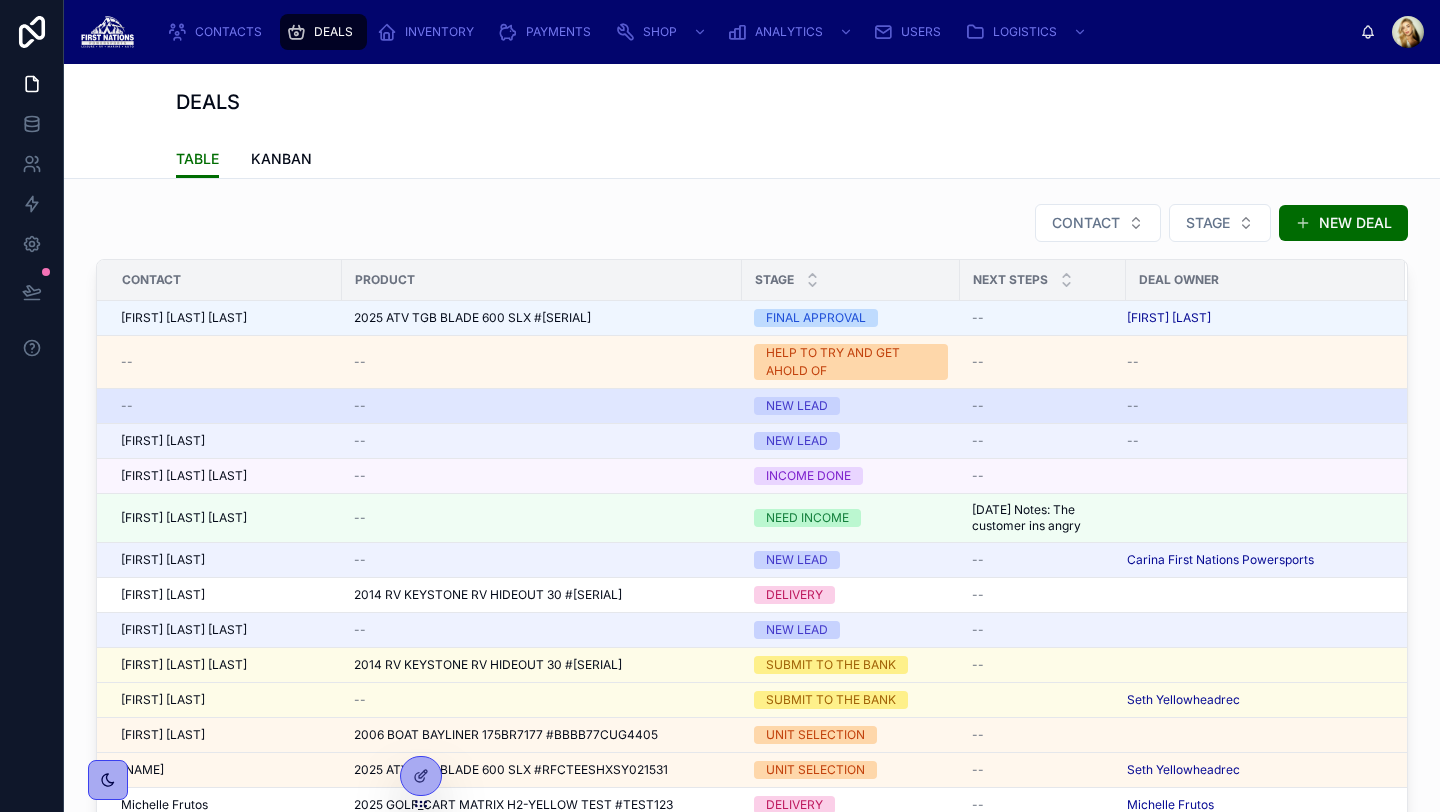click on "--" at bounding box center [542, 406] 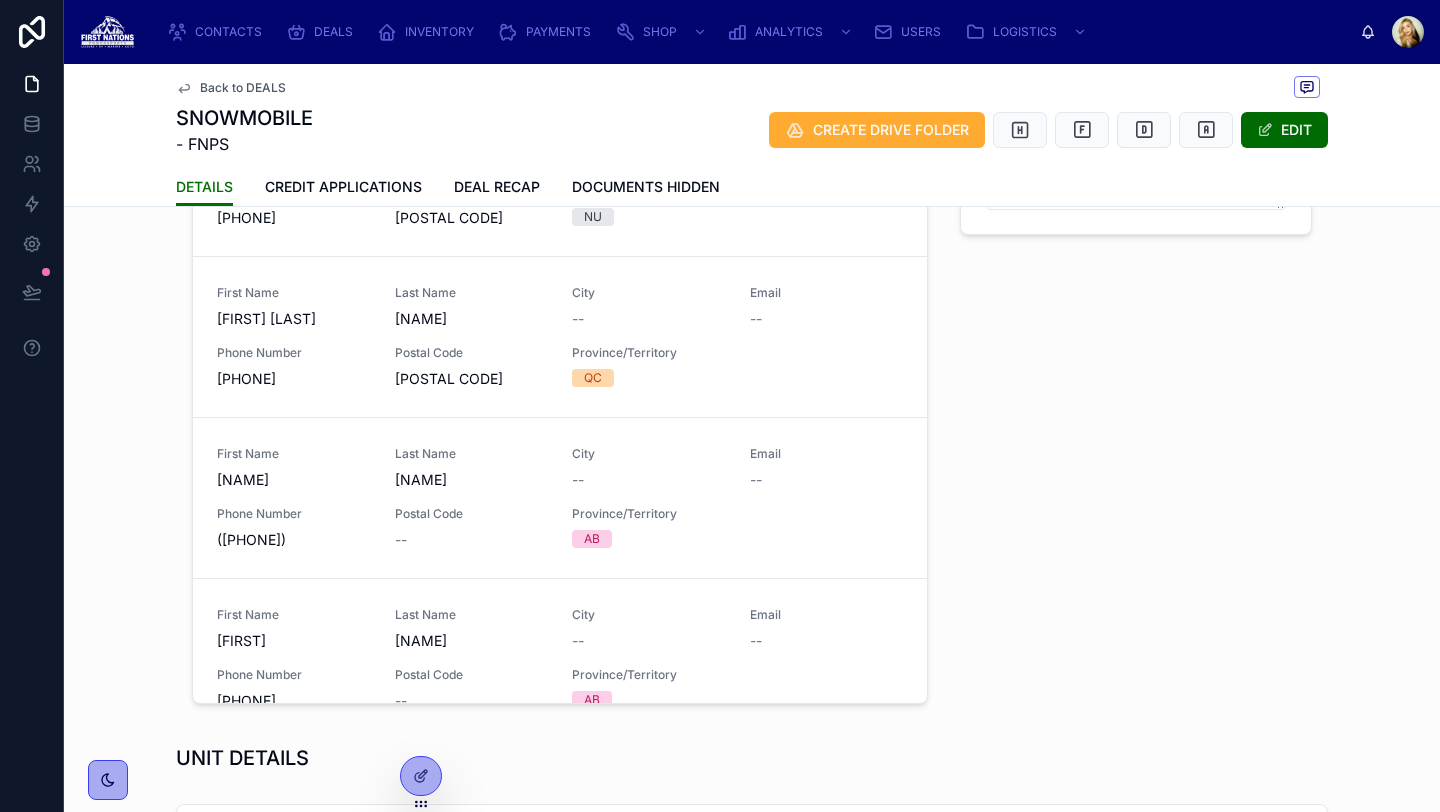 scroll, scrollTop: 32, scrollLeft: 0, axis: vertical 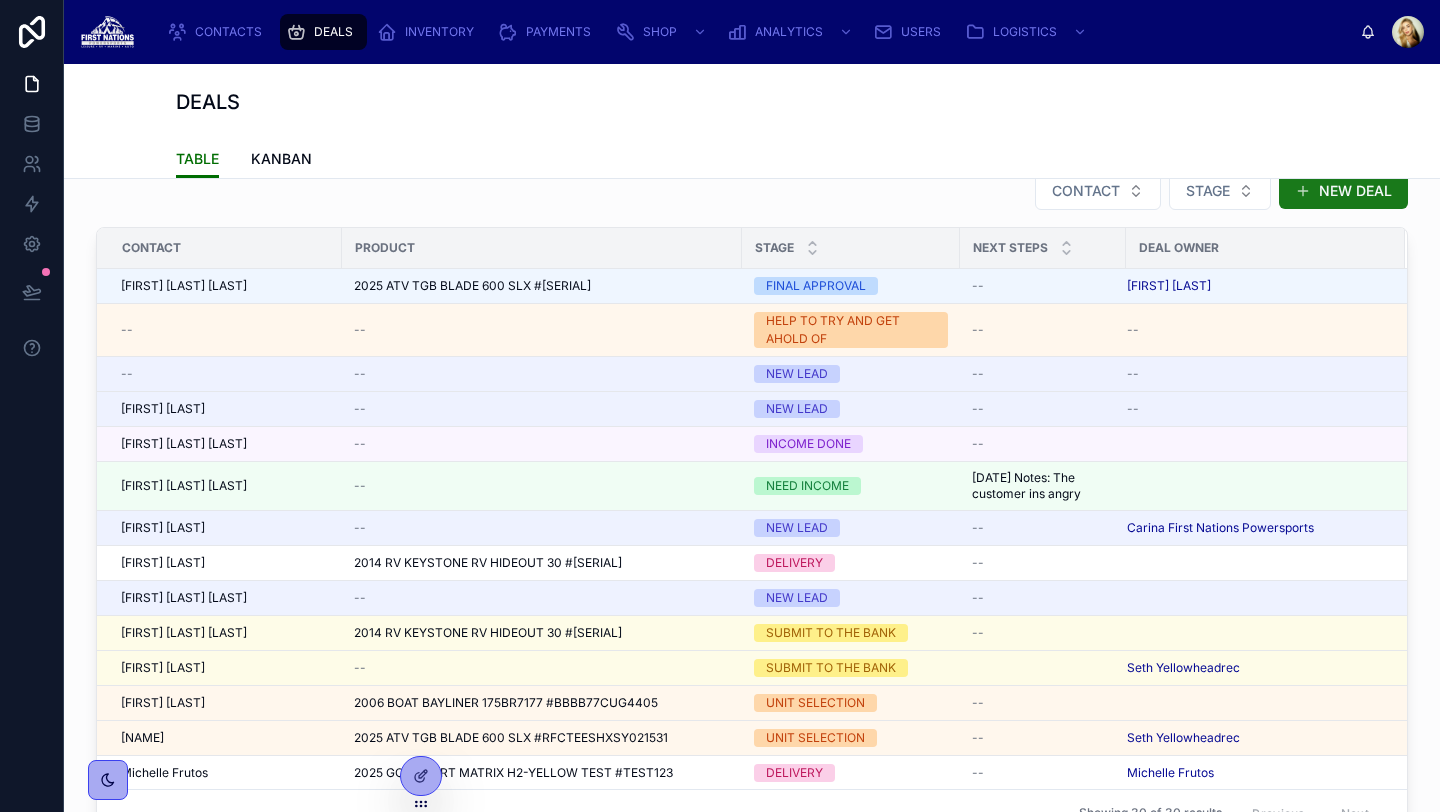 click on "NEW DEAL" at bounding box center (1343, 191) 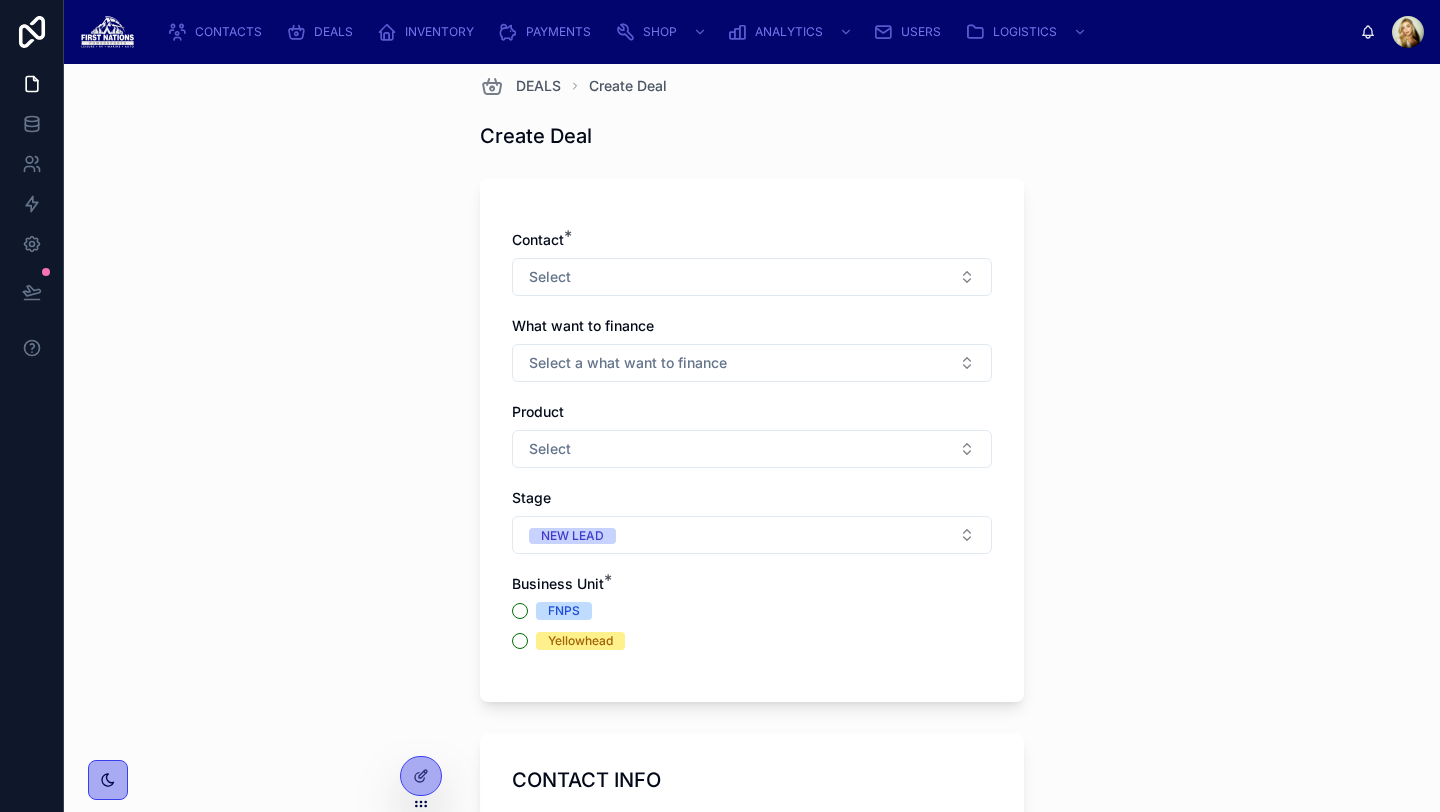 scroll, scrollTop: 0, scrollLeft: 0, axis: both 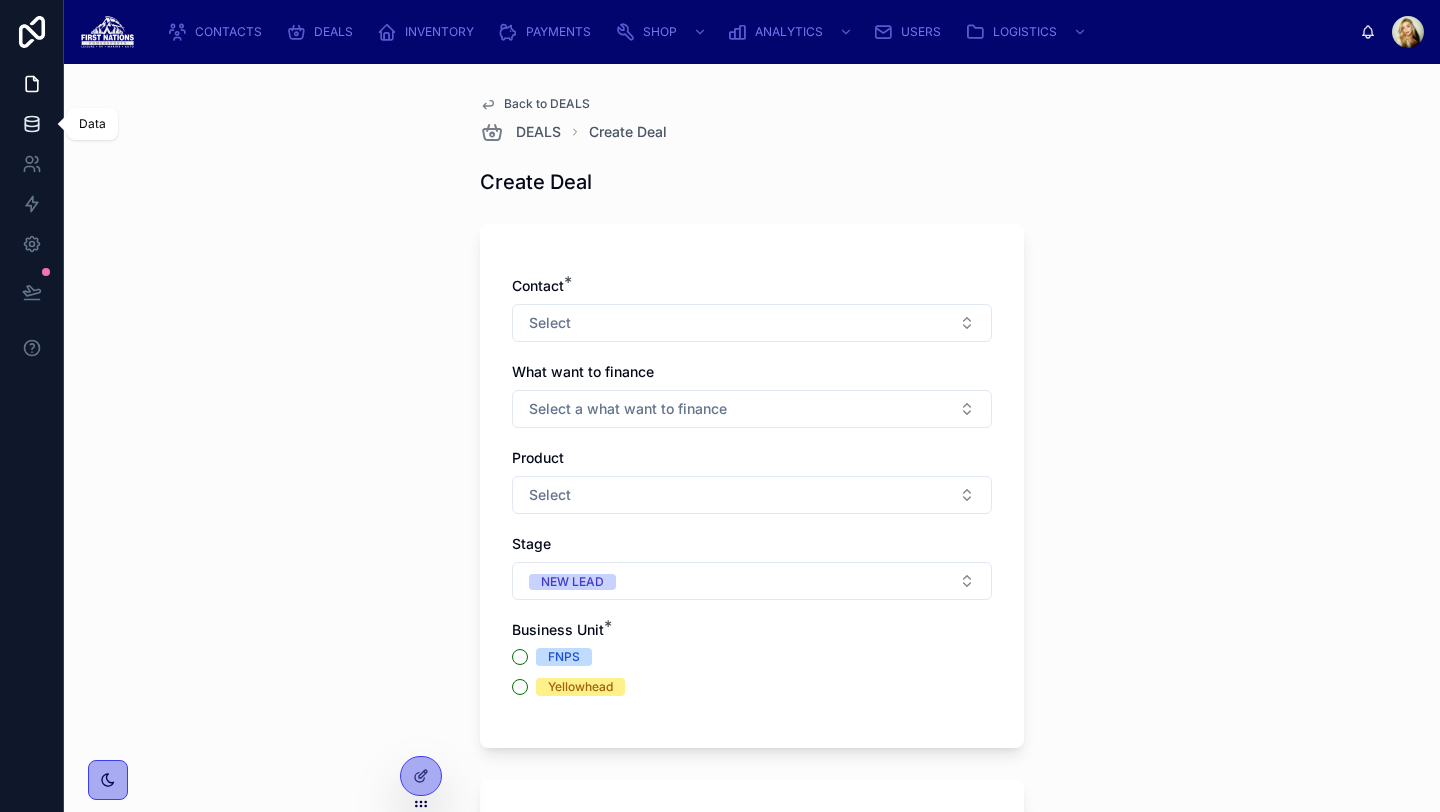 click 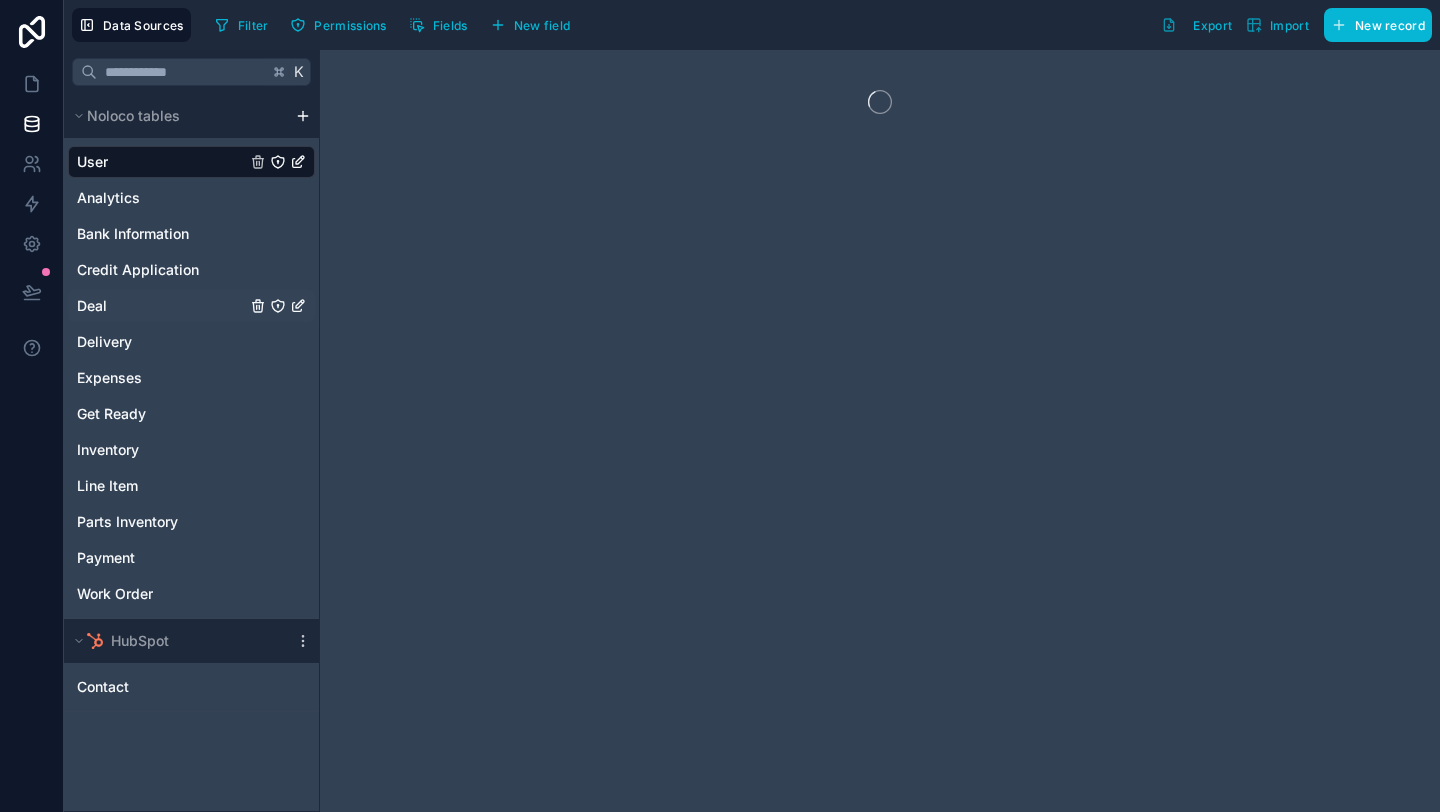 click on "Deal" at bounding box center [191, 306] 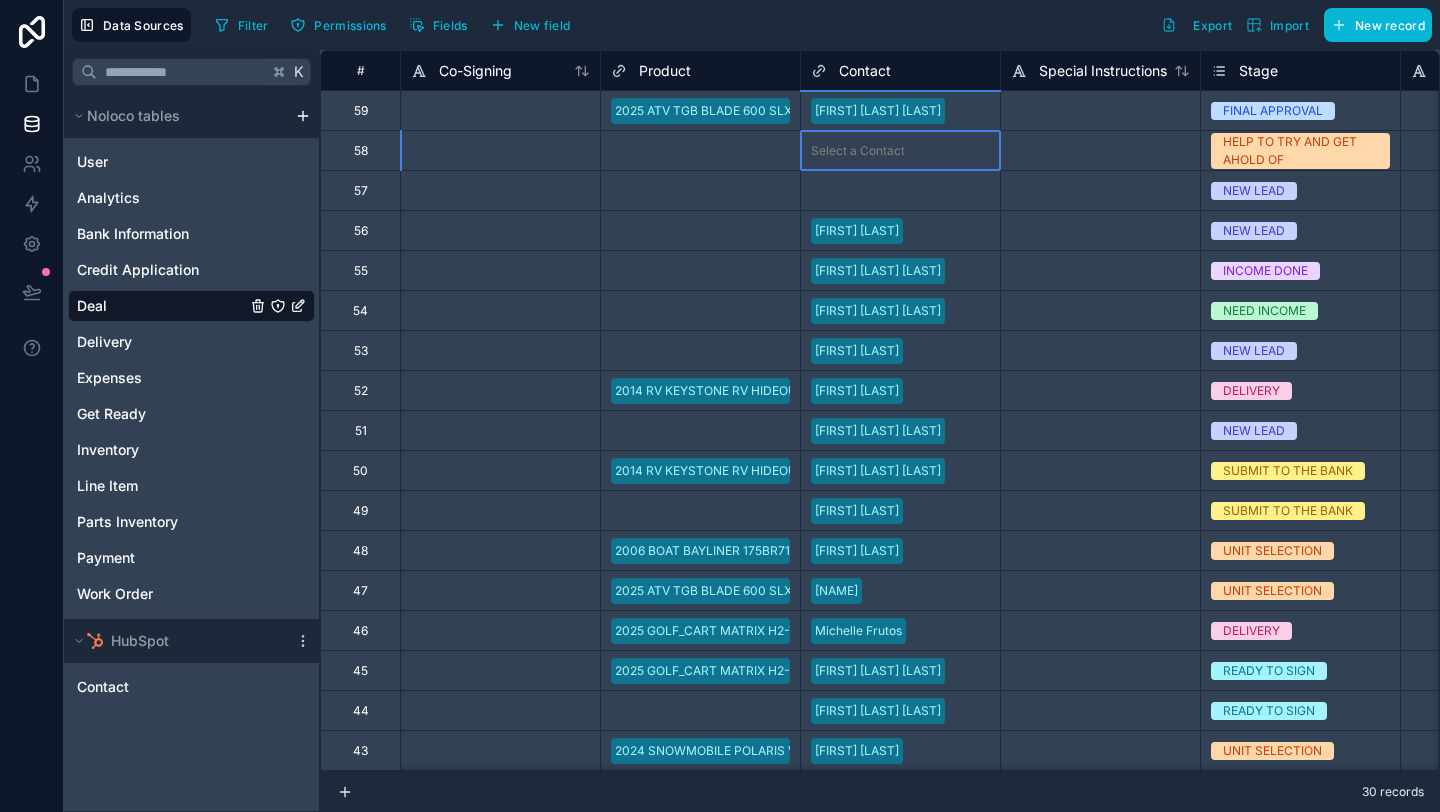 click on "Select a Contact" at bounding box center (900, 151) 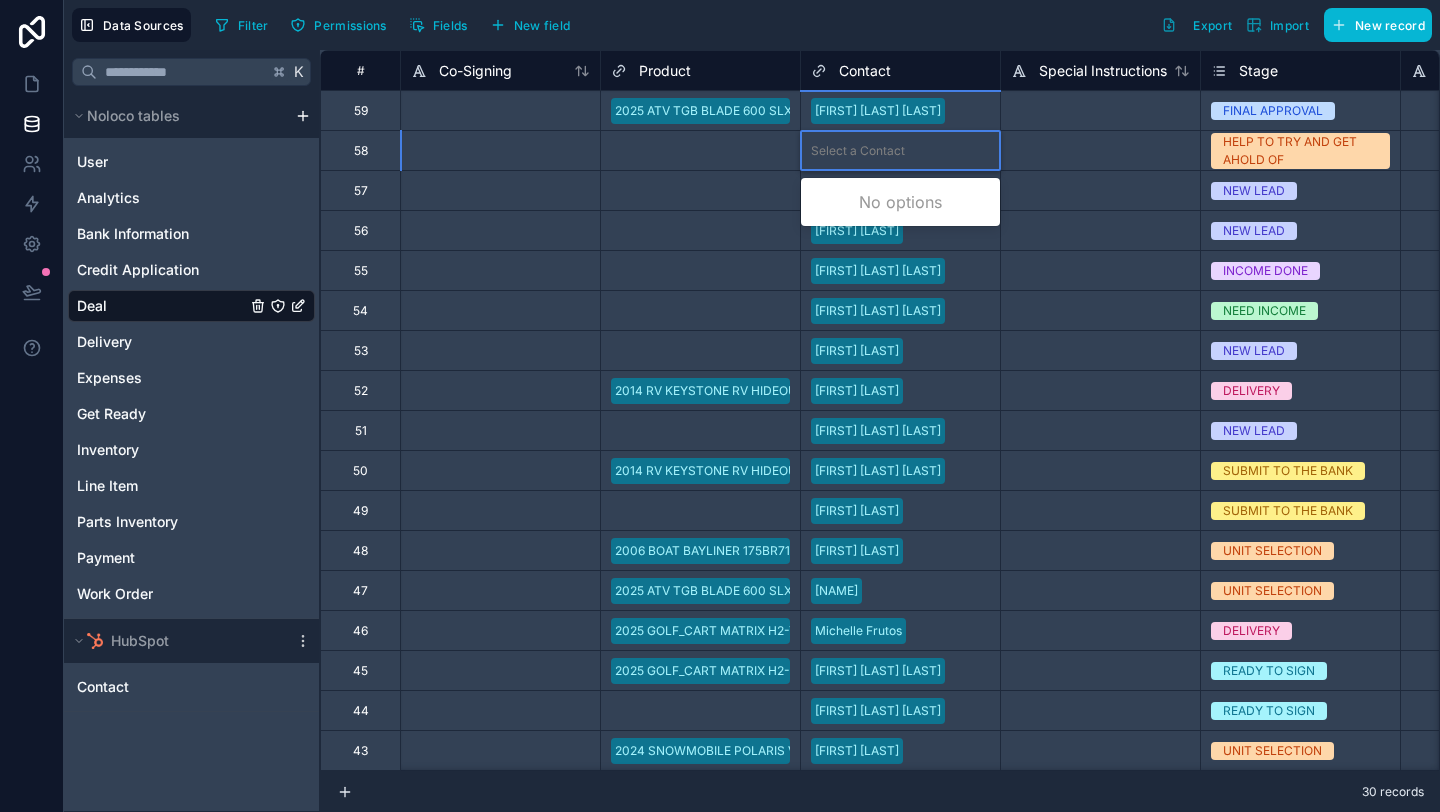 click on "Select a Contact" at bounding box center (900, 151) 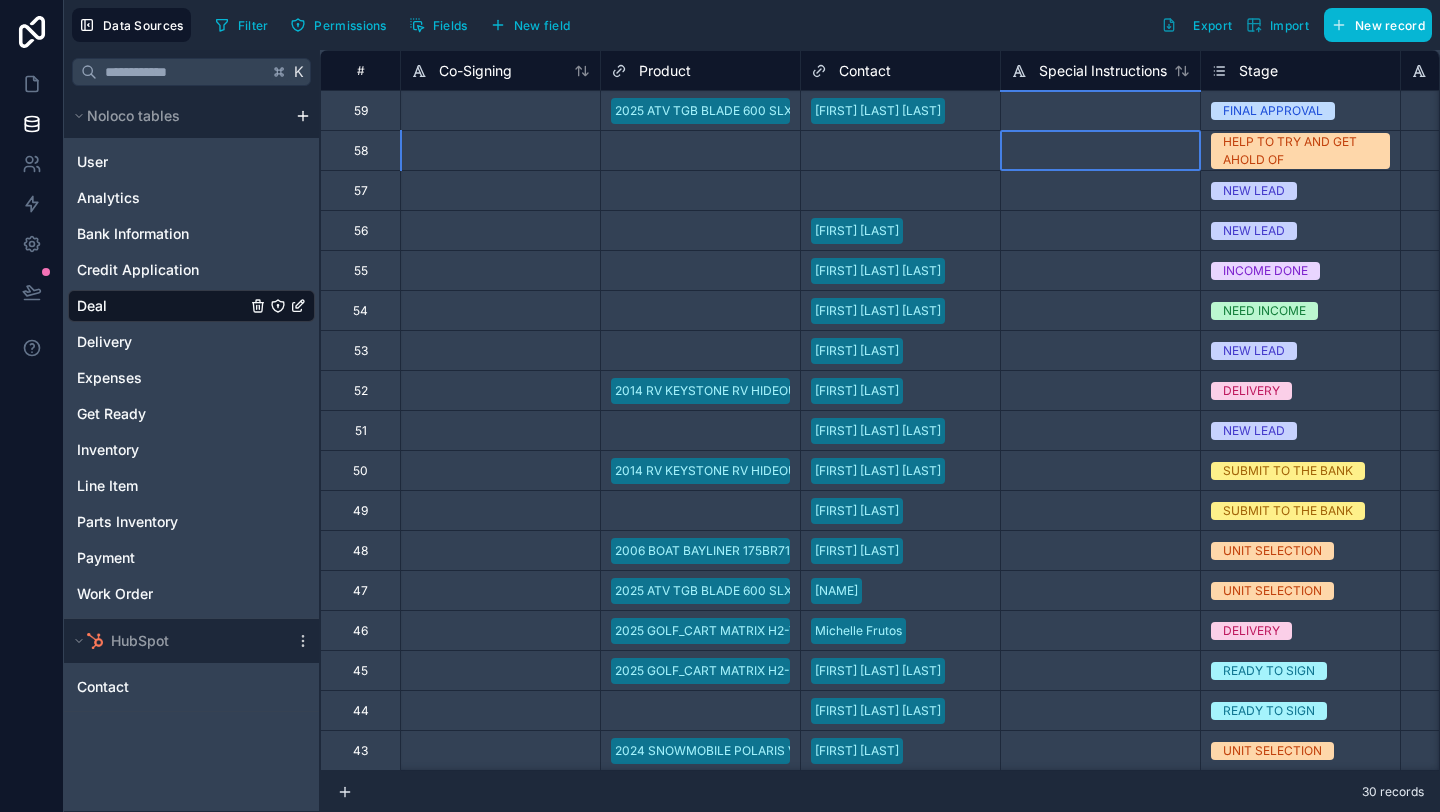 click at bounding box center [1100, 150] 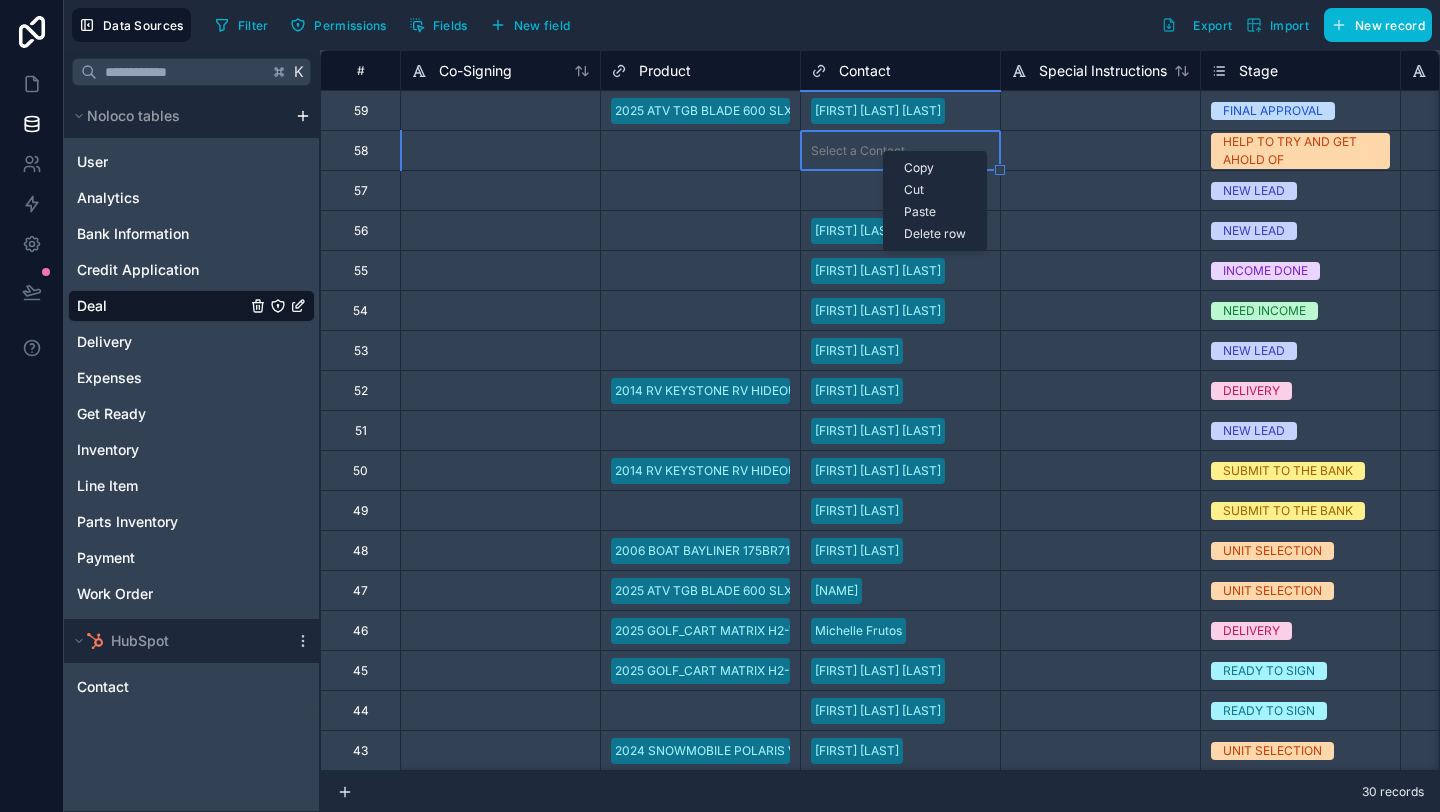 click on "Delete row" at bounding box center [935, 234] 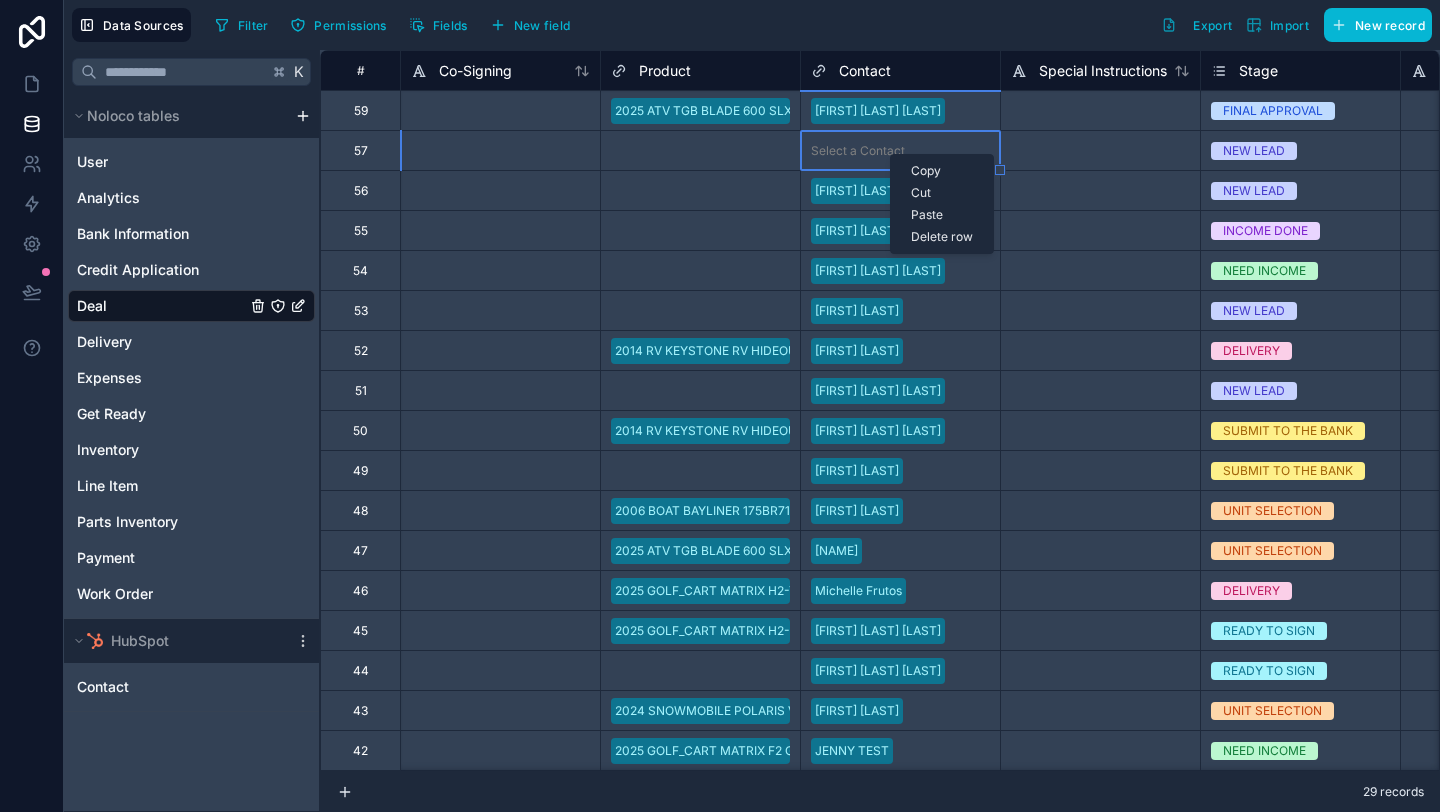 click on "Delete row" at bounding box center [942, 237] 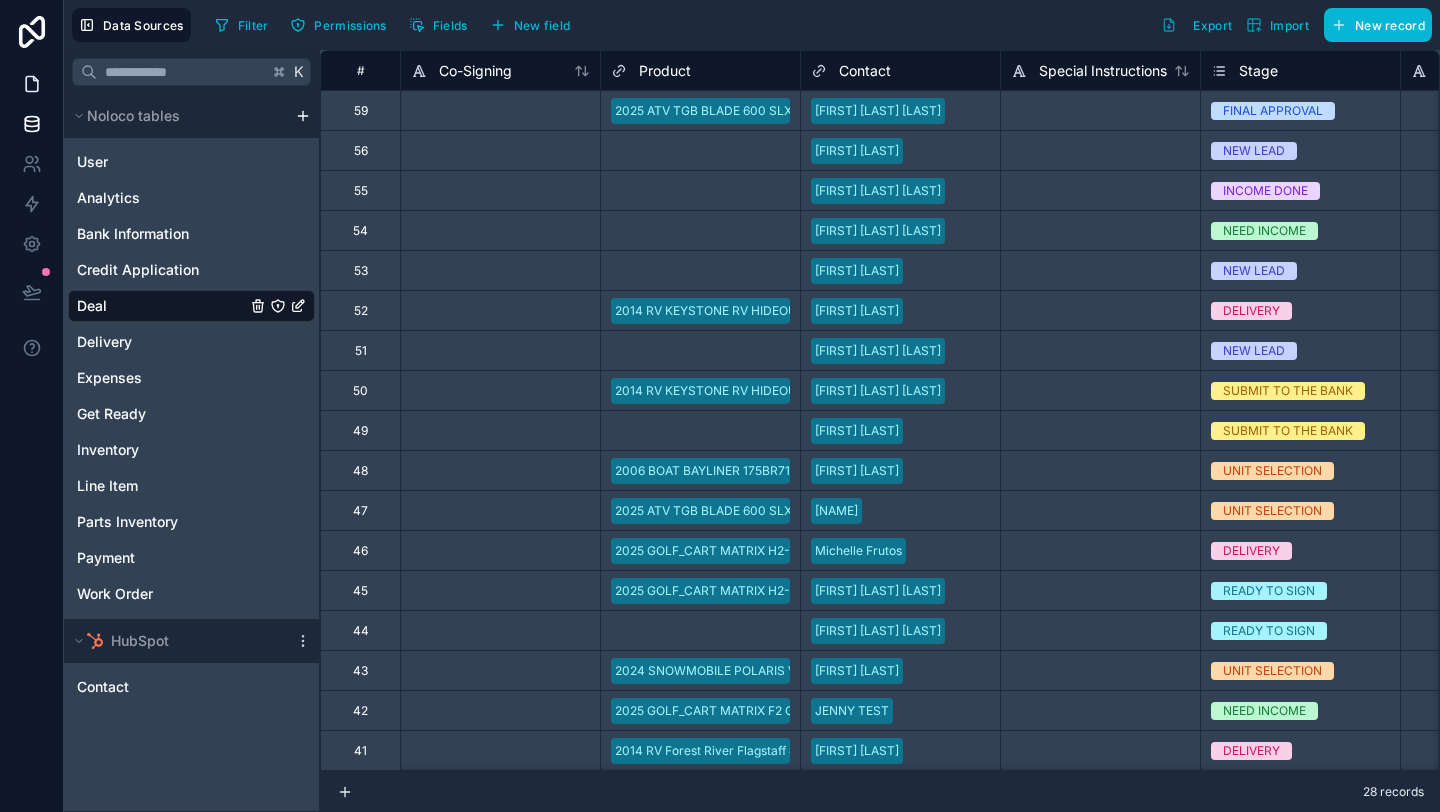 click 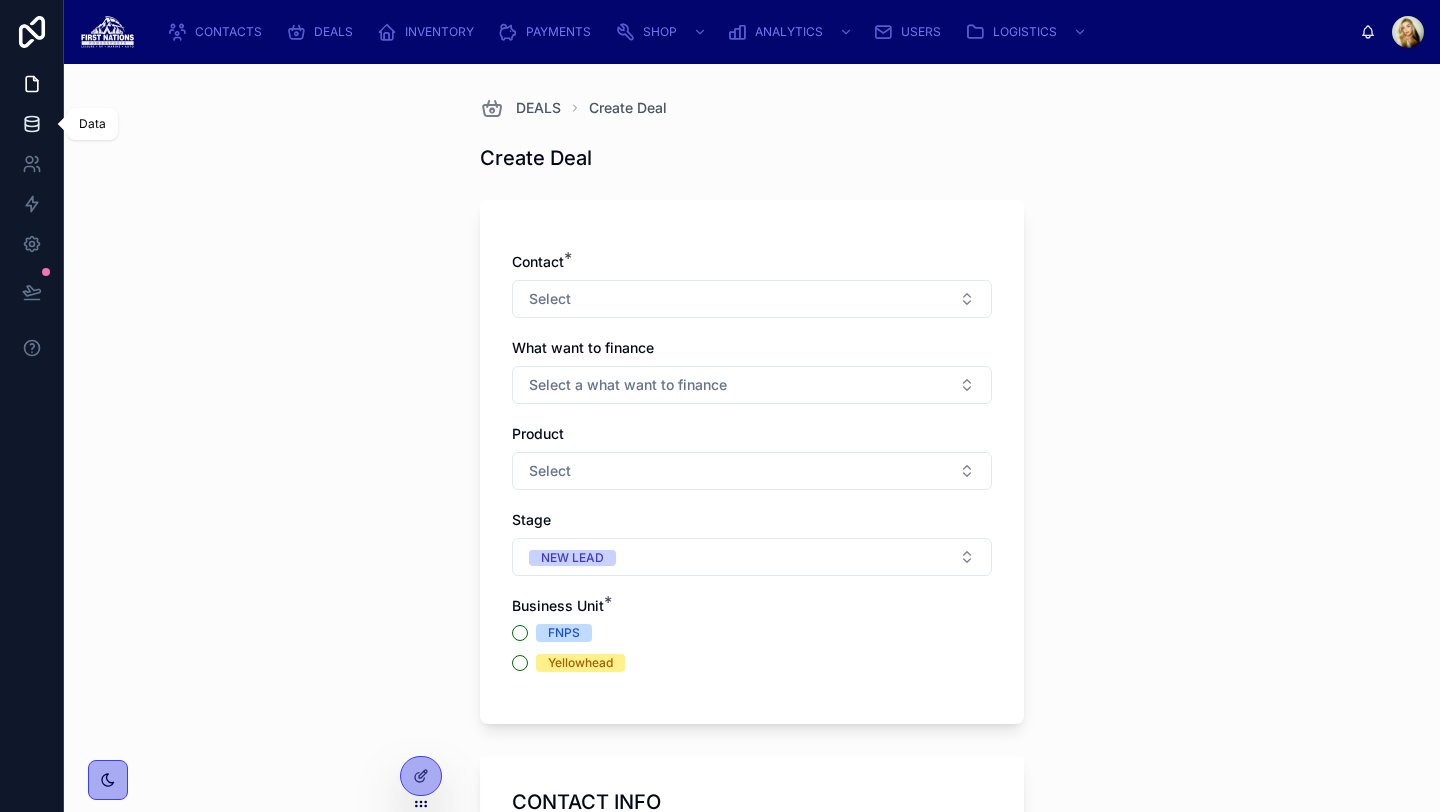 click at bounding box center (31, 124) 